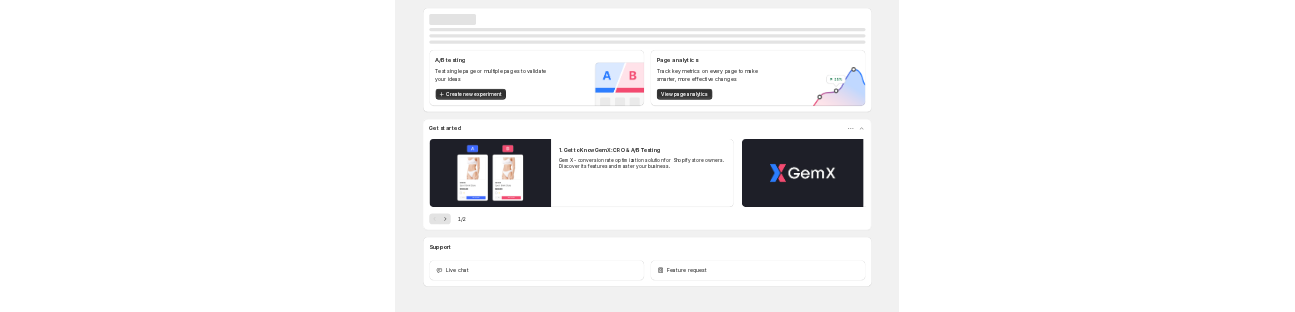 scroll, scrollTop: 0, scrollLeft: 0, axis: both 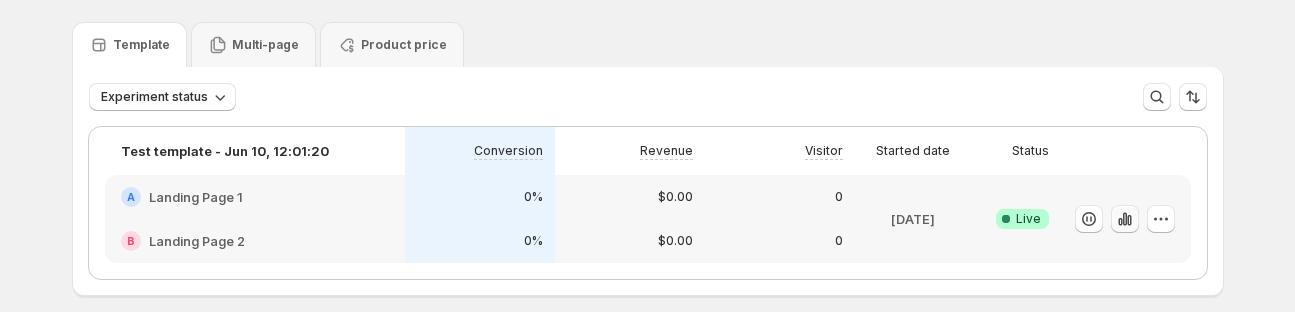 click 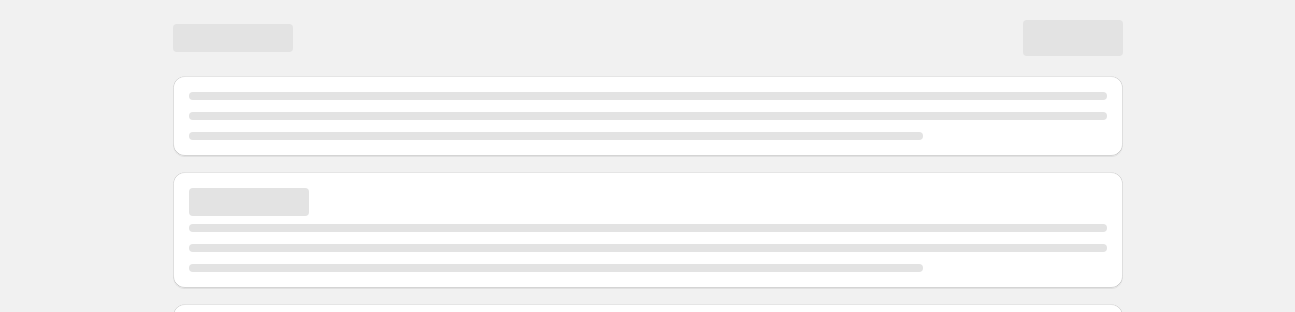 scroll, scrollTop: 54, scrollLeft: 0, axis: vertical 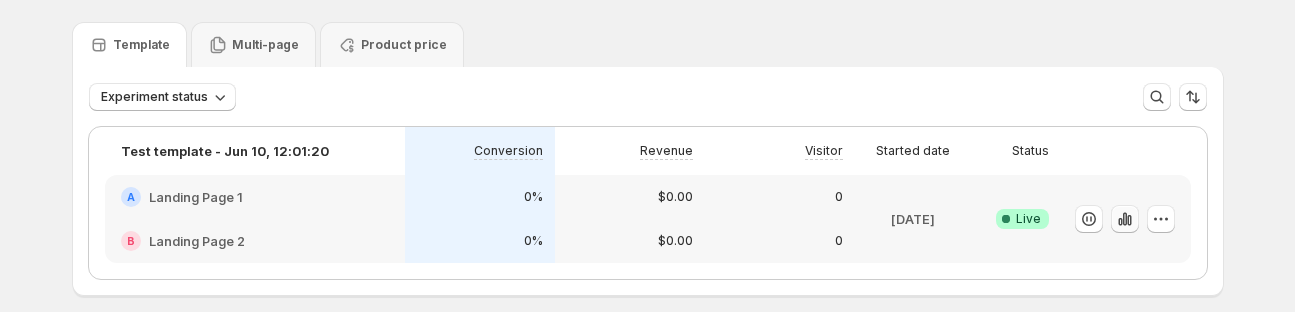 click 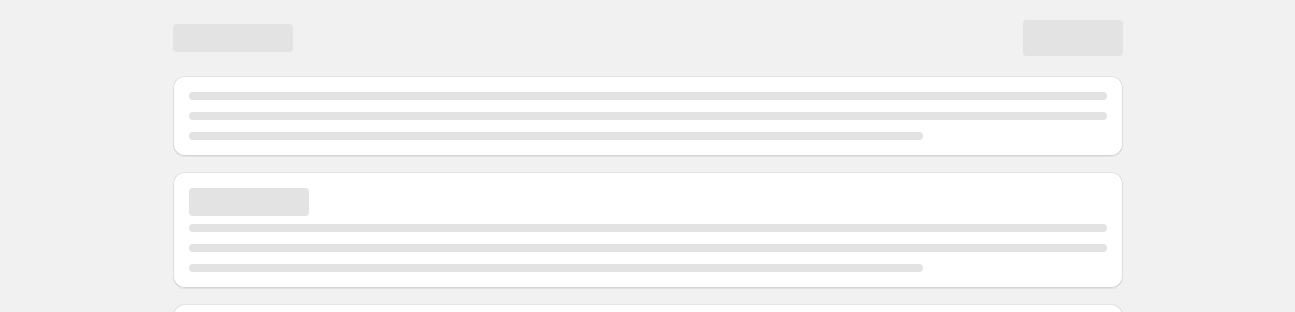 scroll, scrollTop: 54, scrollLeft: 0, axis: vertical 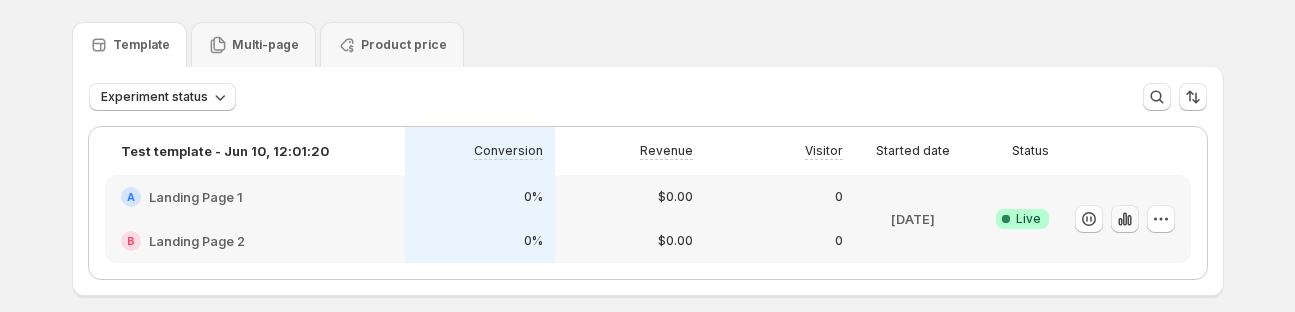 click 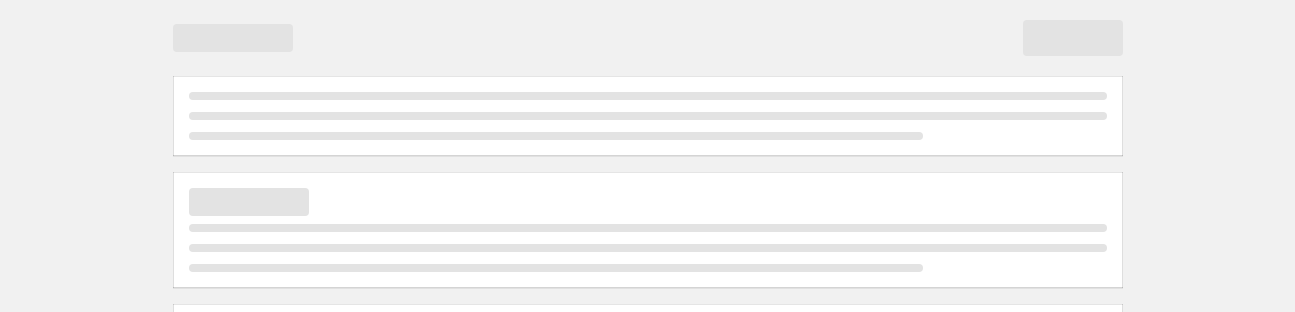 scroll, scrollTop: 116, scrollLeft: 0, axis: vertical 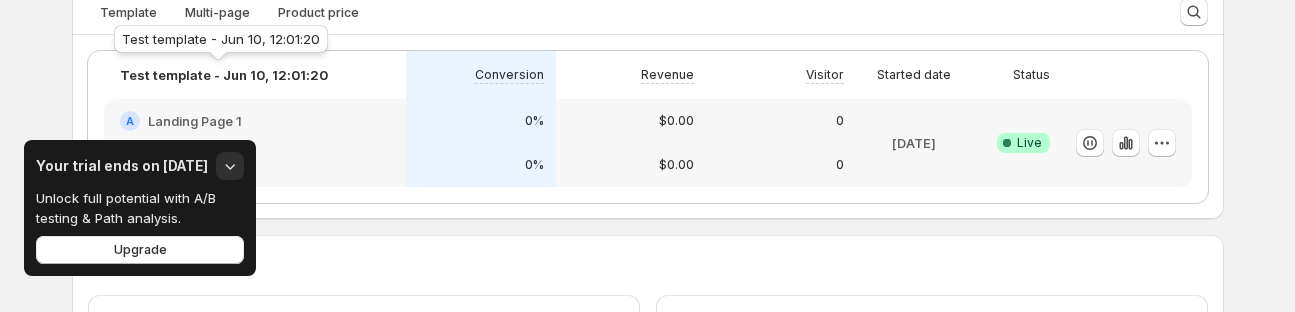 click on "Test template - Jun 10, 12:01:20" at bounding box center (224, 75) 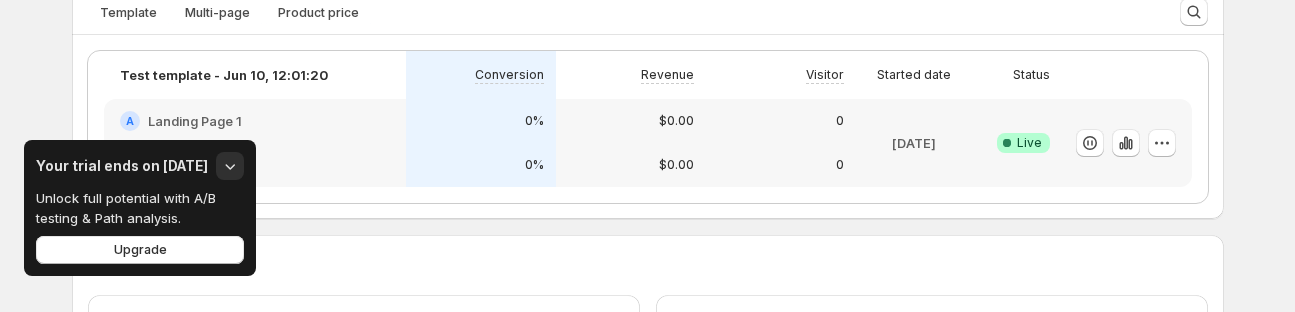 click on "Landing Page 1" at bounding box center [195, 121] 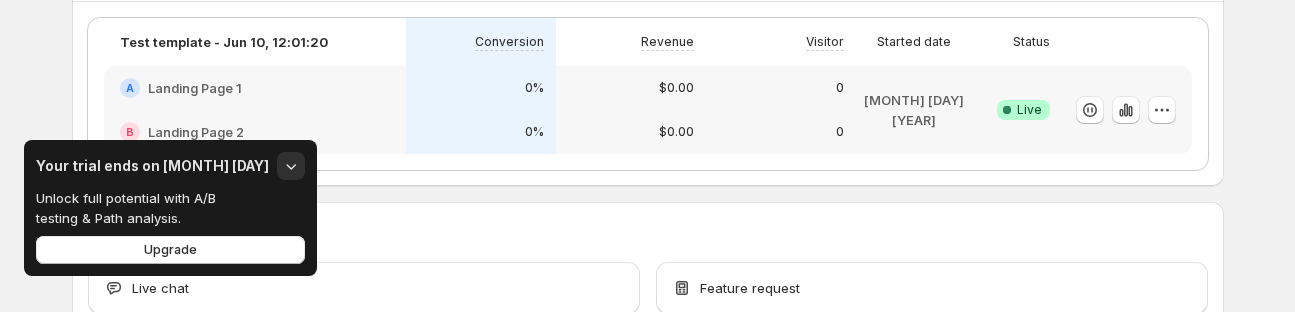 scroll, scrollTop: 683, scrollLeft: 0, axis: vertical 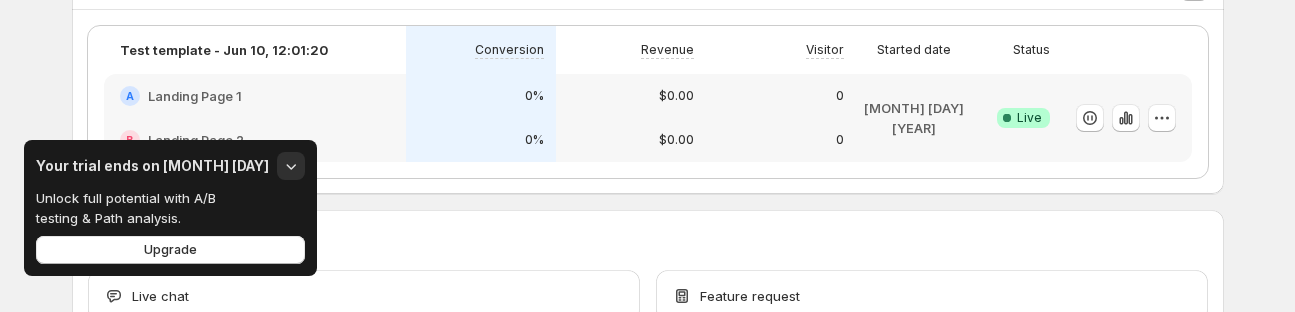 click on "Landing Page 1" at bounding box center (195, 96) 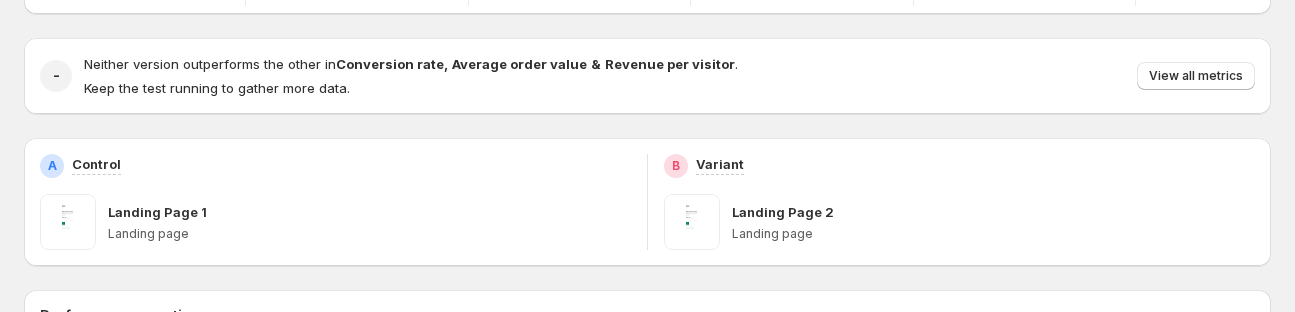 scroll, scrollTop: 0, scrollLeft: 0, axis: both 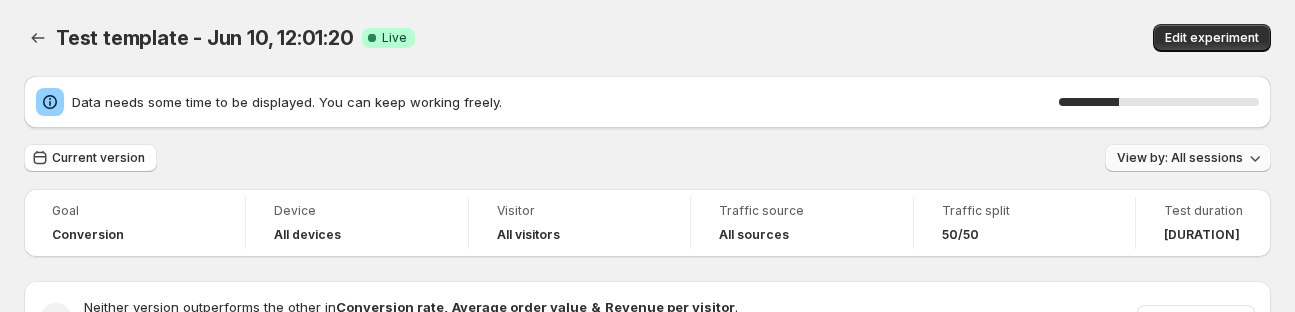 click on "View by: All sessions" at bounding box center (1180, 158) 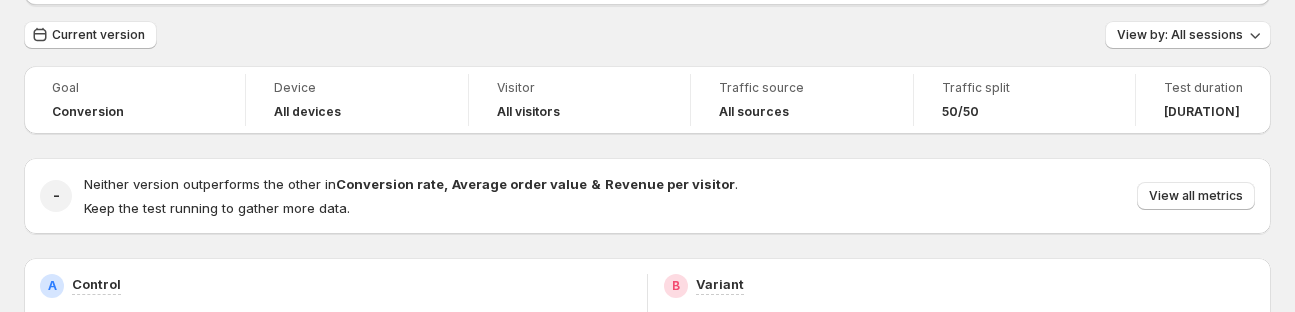 scroll, scrollTop: 0, scrollLeft: 0, axis: both 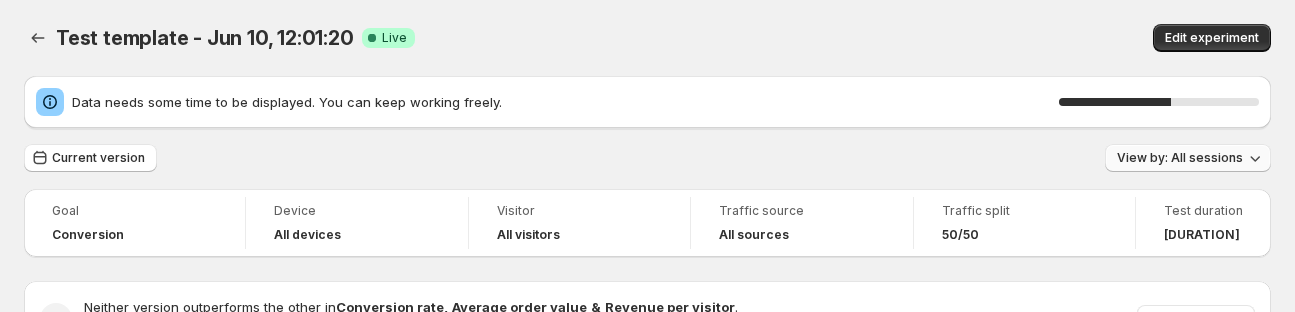 click on "View by: All sessions" at bounding box center (1180, 158) 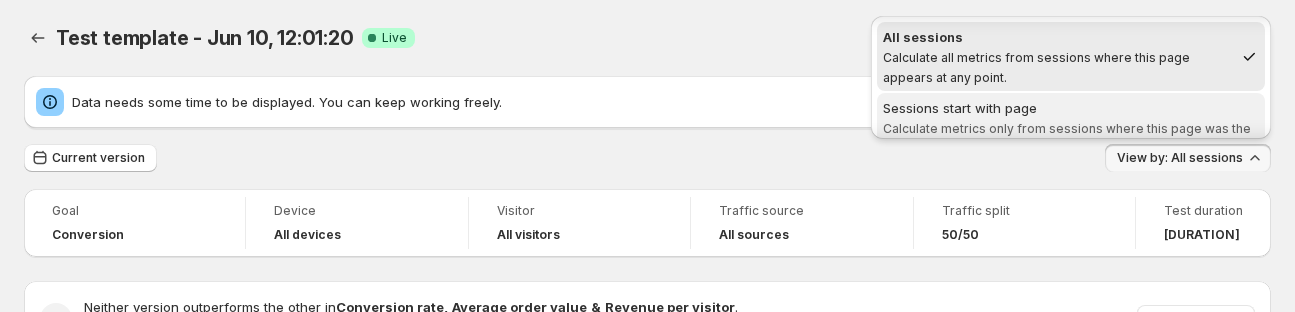 scroll, scrollTop: 29, scrollLeft: 0, axis: vertical 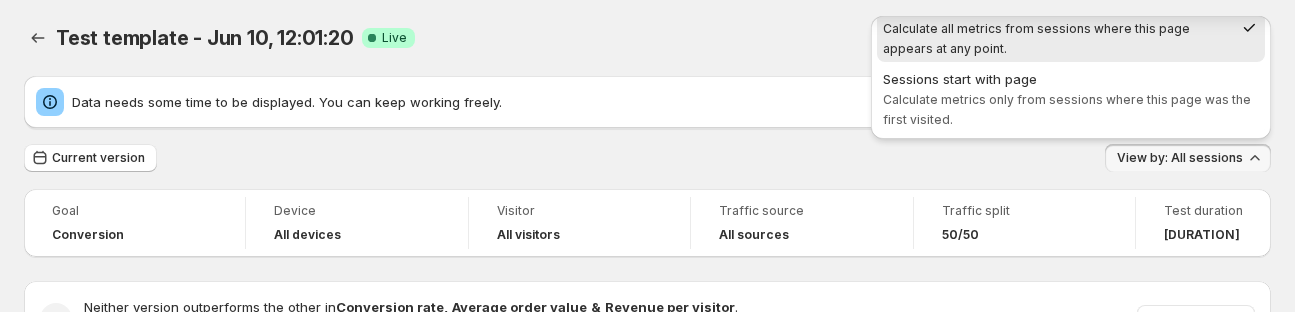 click on "Current version View by: All sessions" at bounding box center [647, 158] 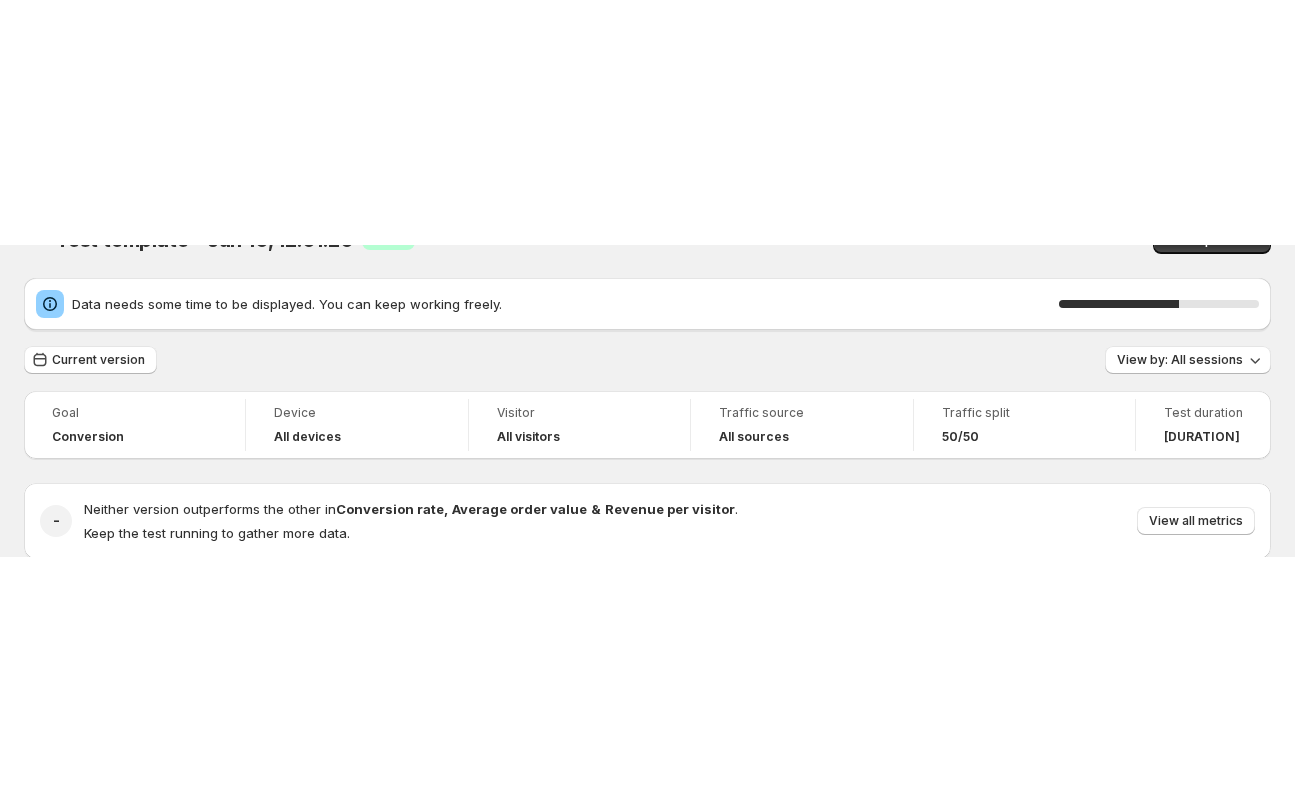 scroll, scrollTop: 19, scrollLeft: 0, axis: vertical 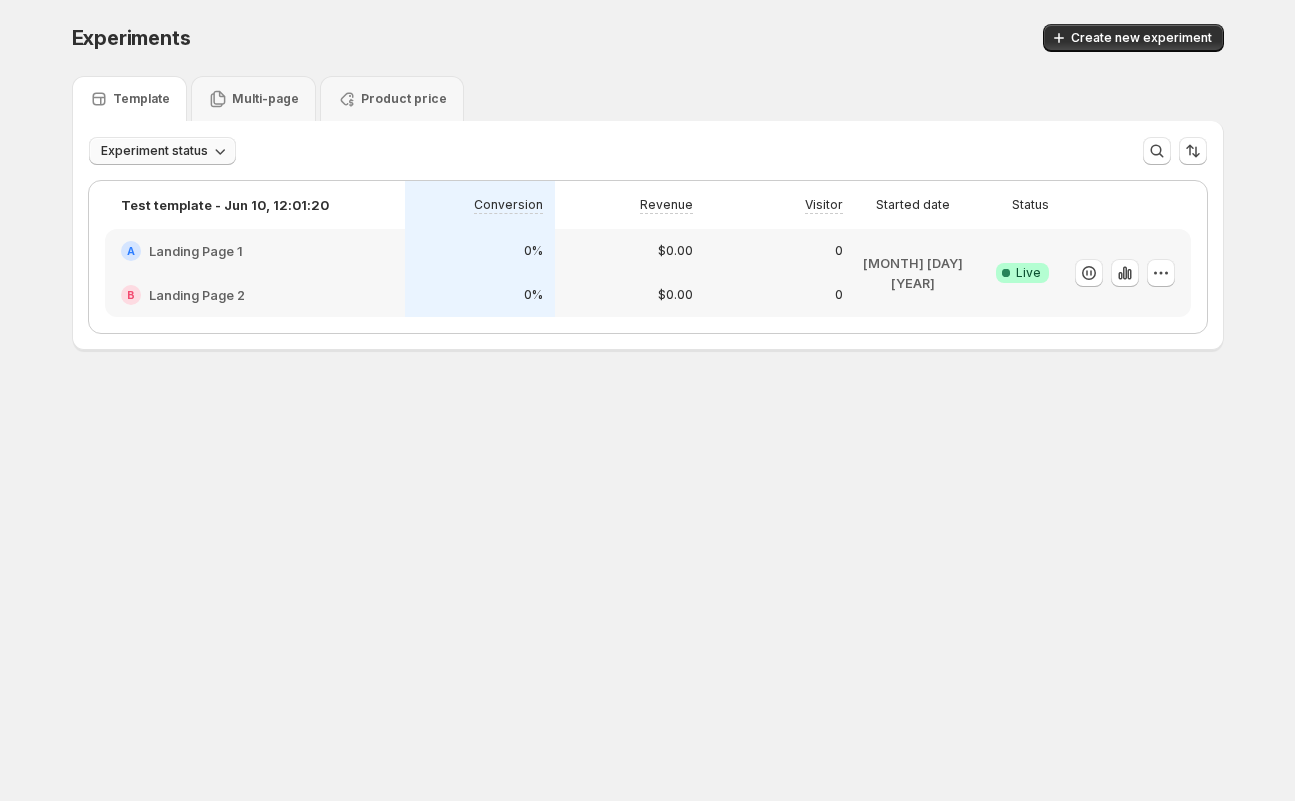 click 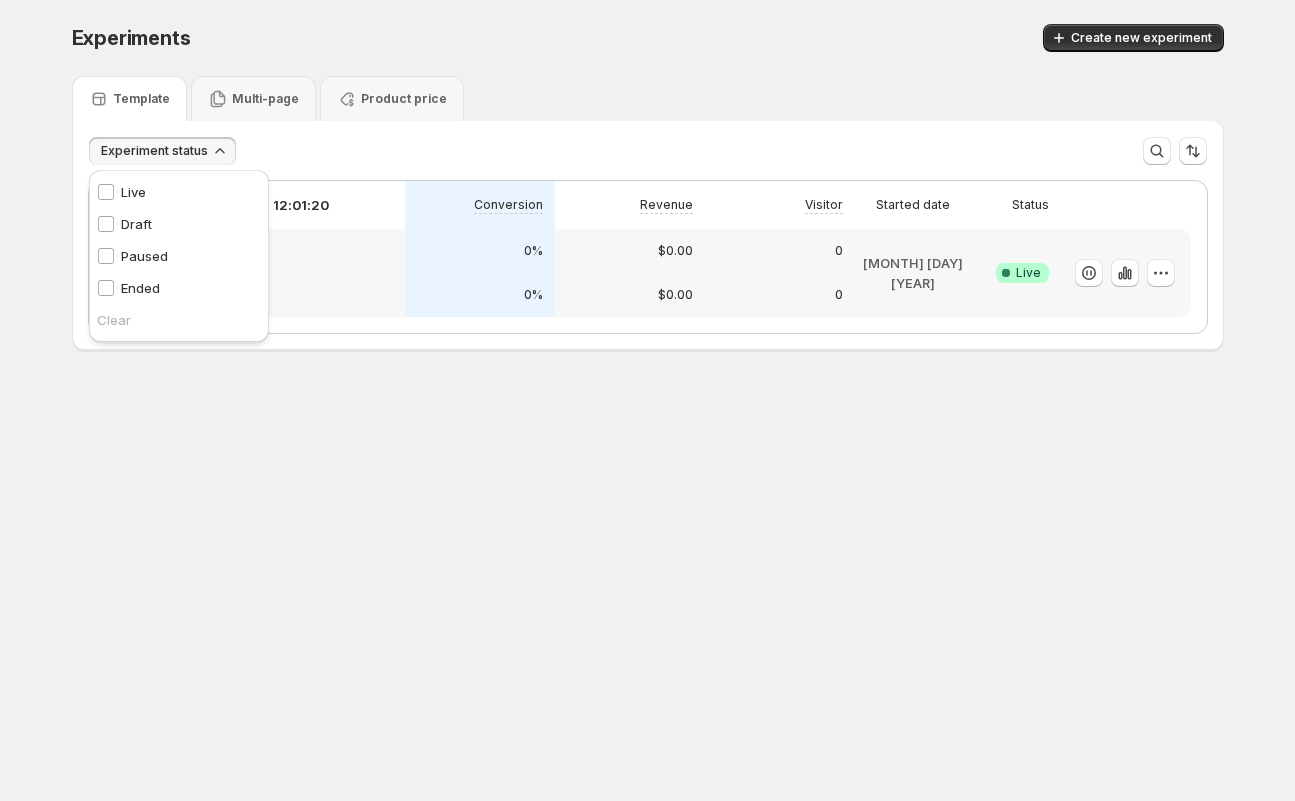 click on "Experiment status More views More views Create new view" at bounding box center (648, 151) 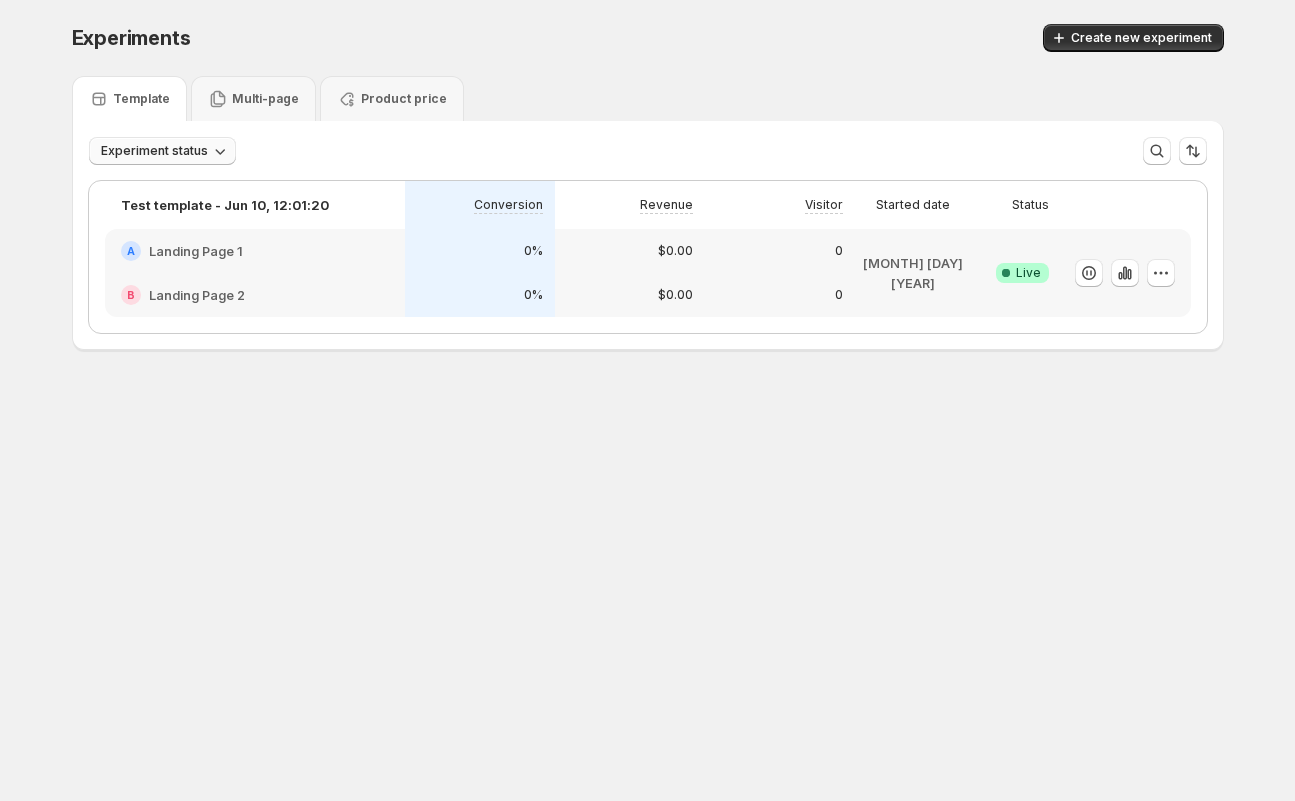 click on "A Landing Page 1" at bounding box center (255, 251) 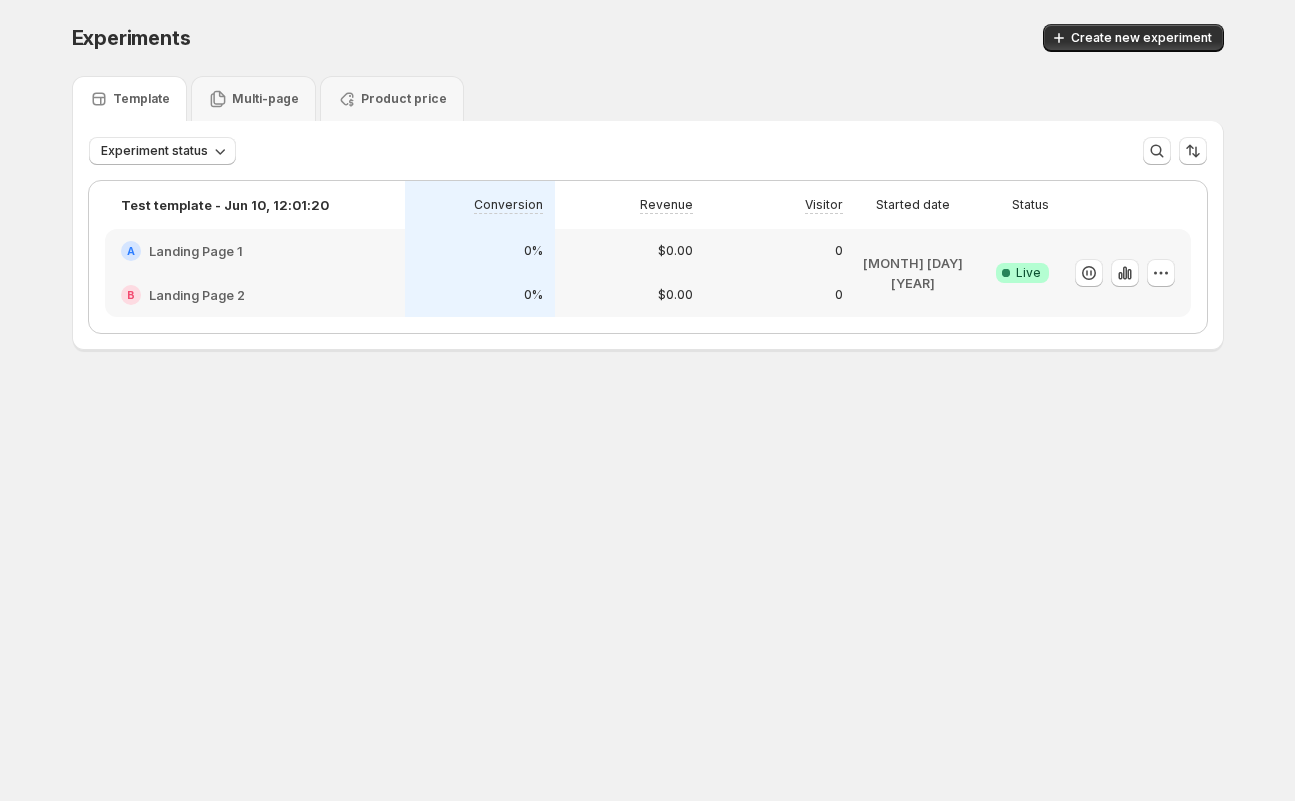 click on "Experiments. This page is ready Experiments Create new experiment Template Multi-page Product price Experiment status More views More views Create new view Test template - Jun 10, 12:01:20 Conversion Revenue Visitor Started date Status A Landing Page 1 B Landing Page 2 0% 0% $0.00 $0.00 0 0 Jun 10 2025 Success Complete Live" at bounding box center [648, 229] 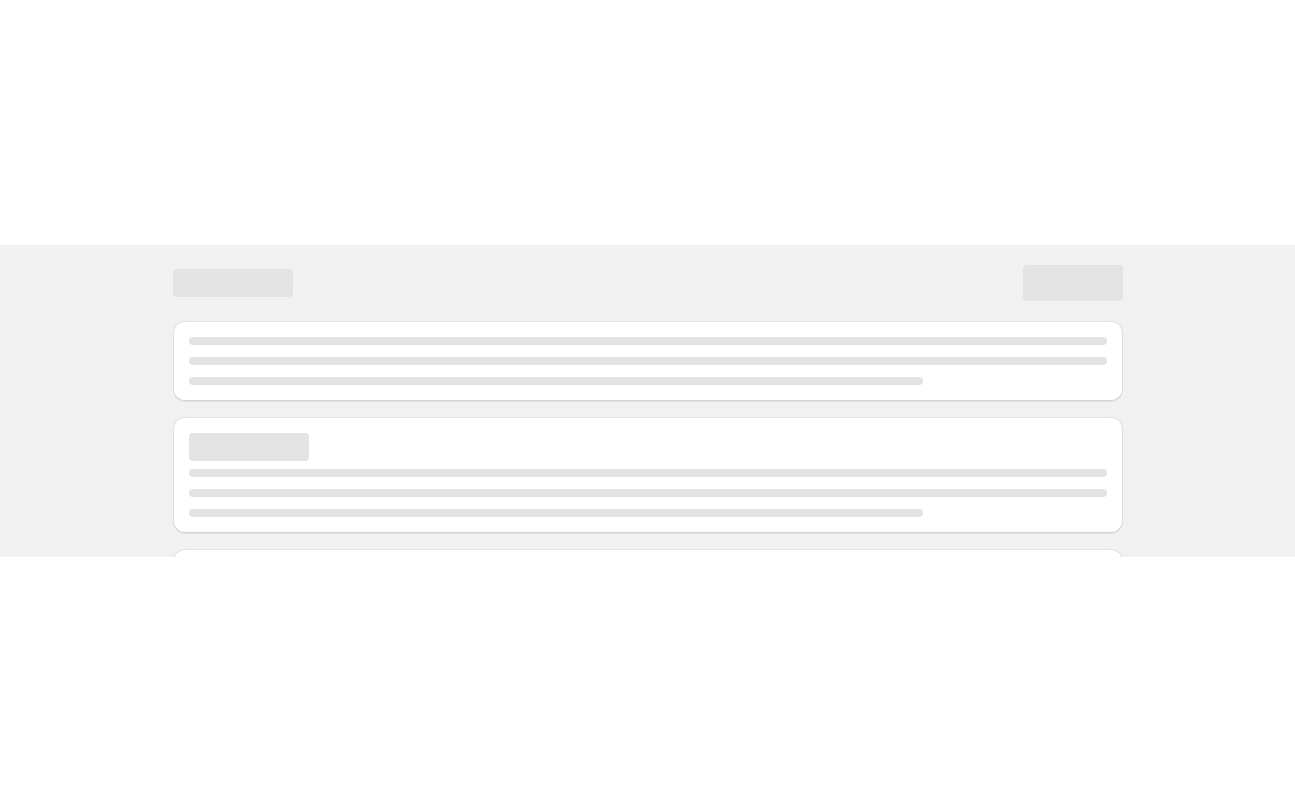 scroll, scrollTop: 0, scrollLeft: 0, axis: both 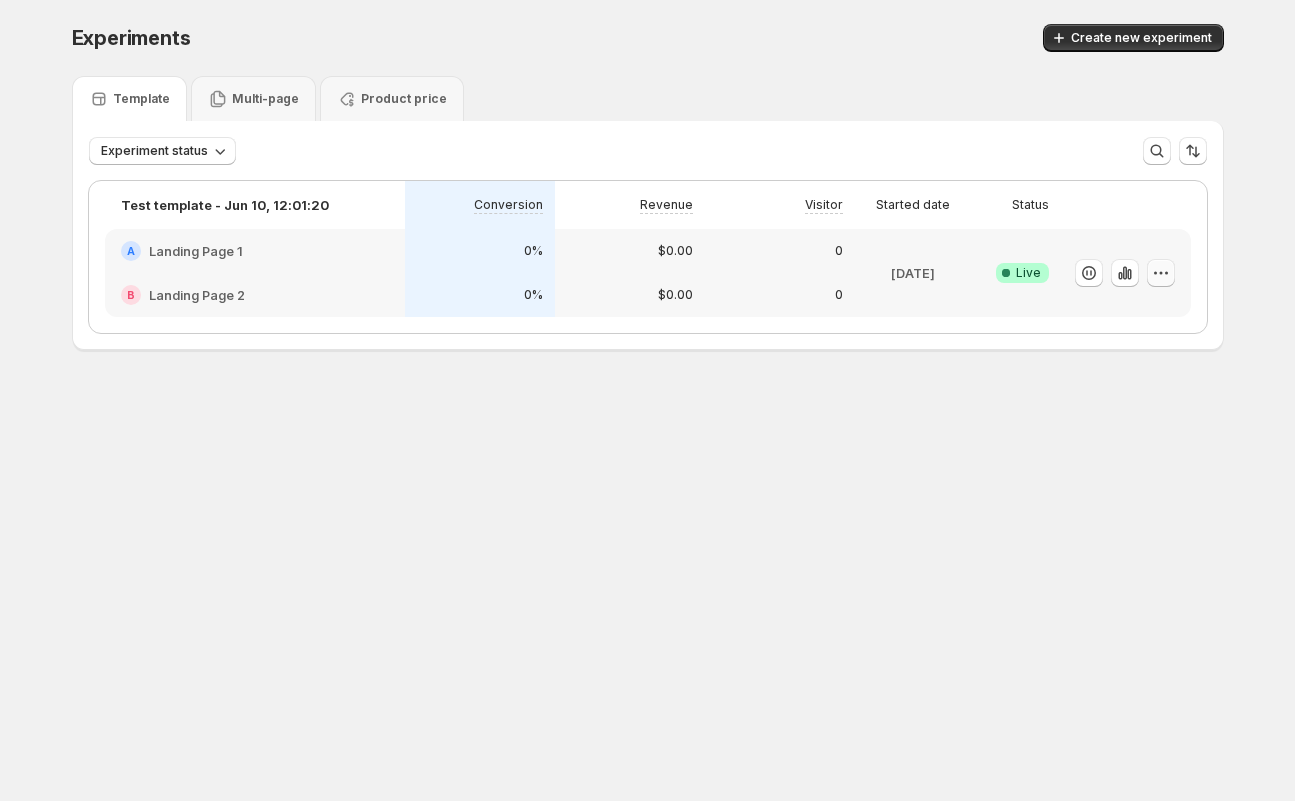 click 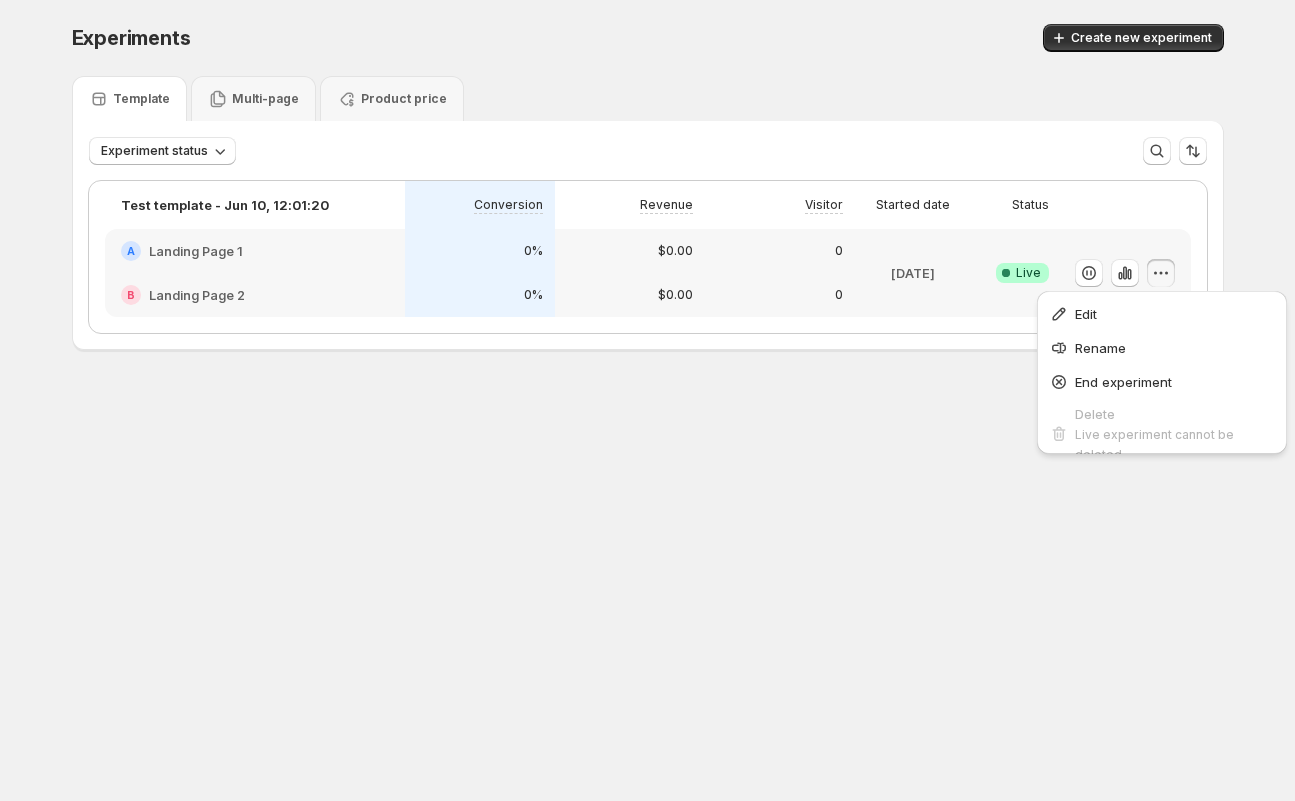 click on "Experiments. This page is ready Experiments Create new experiment Template Multi-page Product price Experiment status More views More views Create new experiment Test template - [DATE] [TIME] Conversion Revenue Visitor Started date Status A Landing Page 1 B Landing Page 2 0% 0% $0.00 $0.00 0 0 [DATE] Success Complete Live Leverage GemX with tailored optimization plans Pay as you grow — based on your actual revenue. Select your revenue range below to see your price: Content Testing $ 24  / month $ 49 Critical 50% OFF for GemPages Paid User Select Content Testing Experiments 10 live experiments Template testing Advanced targeting: audiences, devices & sources Insight 10 pages for analytics Support Live chat support Recommended for scaling stores Funnel Optimization $ 49  / month $ 99 Subscription Critical 50% OFF for GemPages Paid User $ 49 Usage fee $ 0 Select Funnel Optimization Experiments Unlimited experiments $49" at bounding box center [647, 400] 